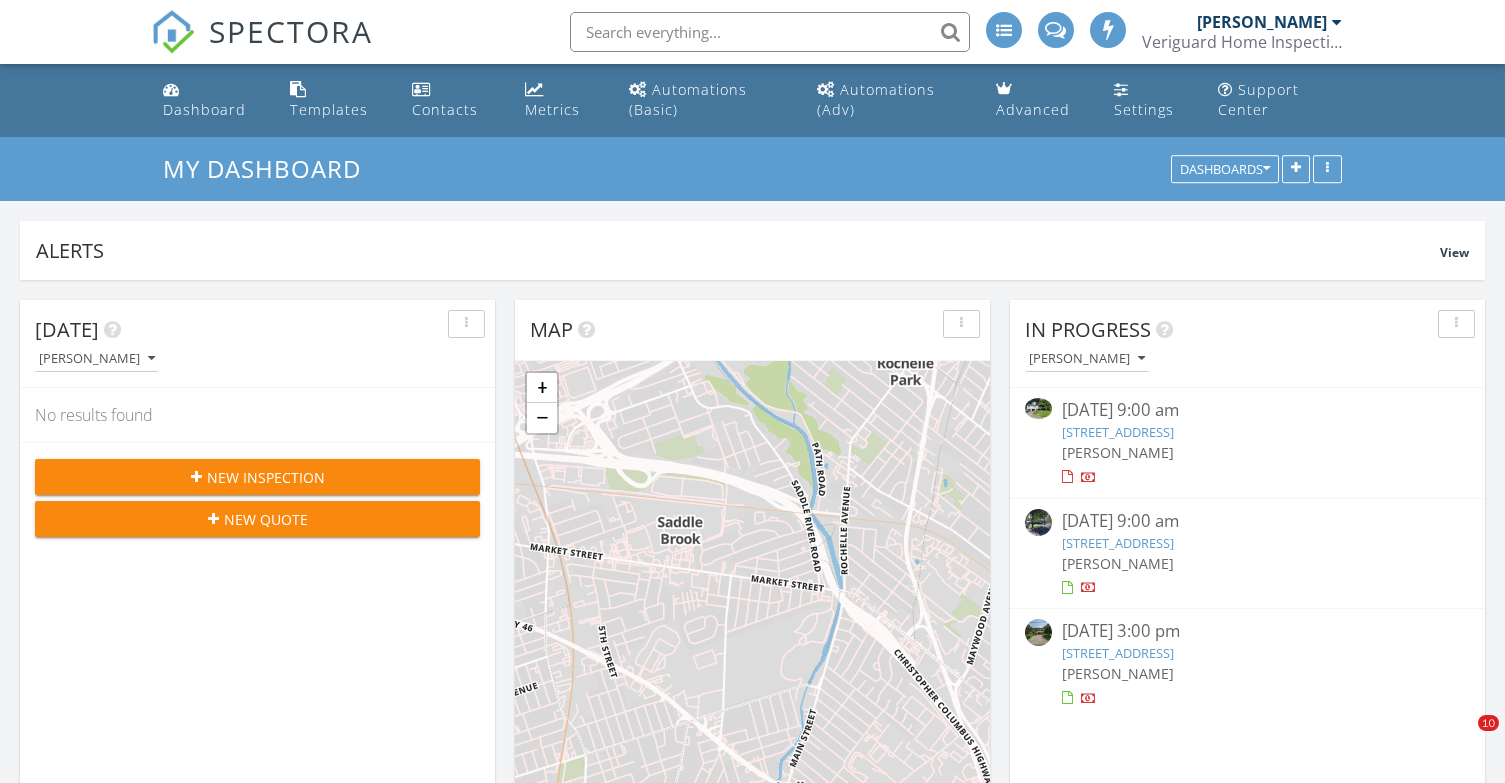 scroll, scrollTop: 892, scrollLeft: 0, axis: vertical 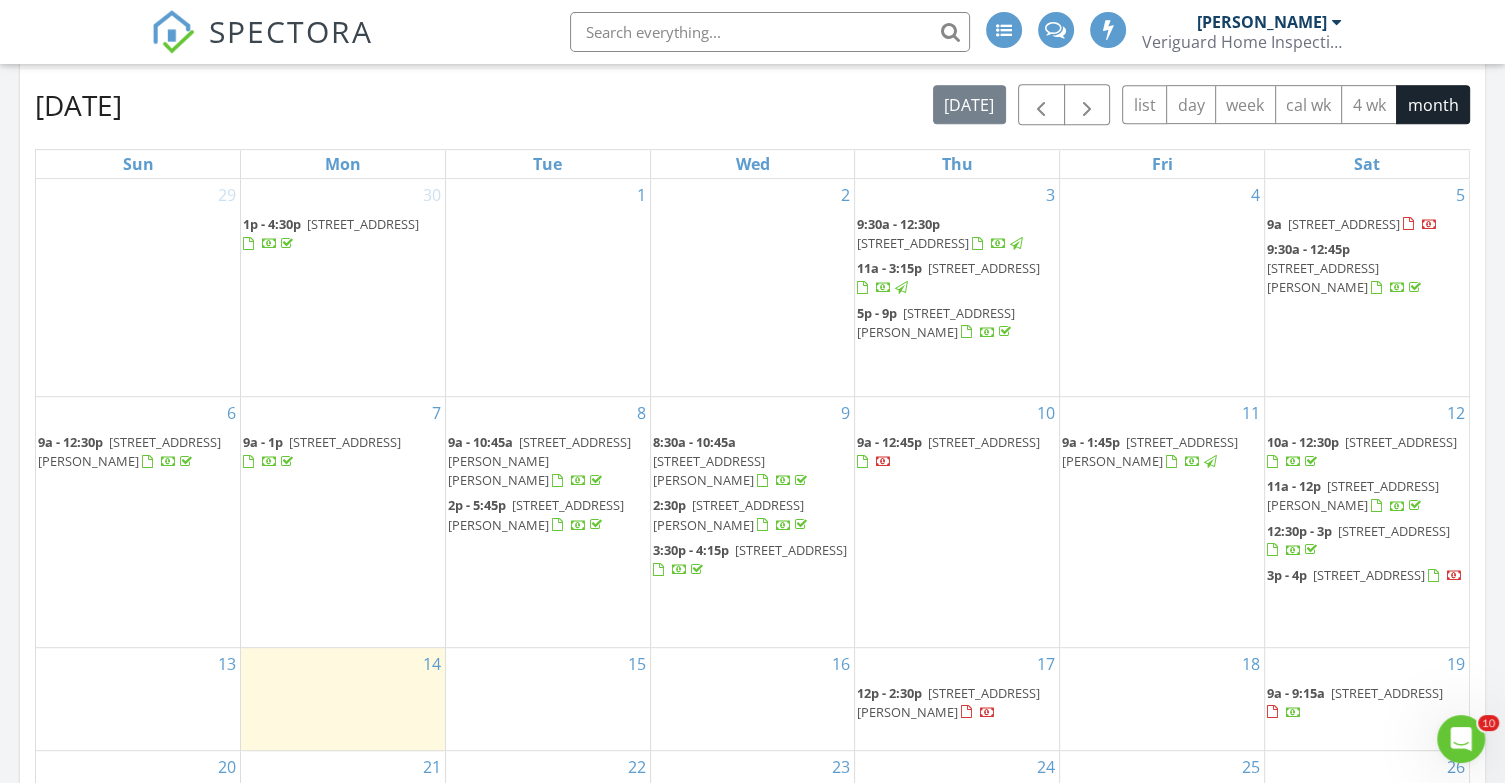 click on "[STREET_ADDRESS]" at bounding box center [1369, 575] 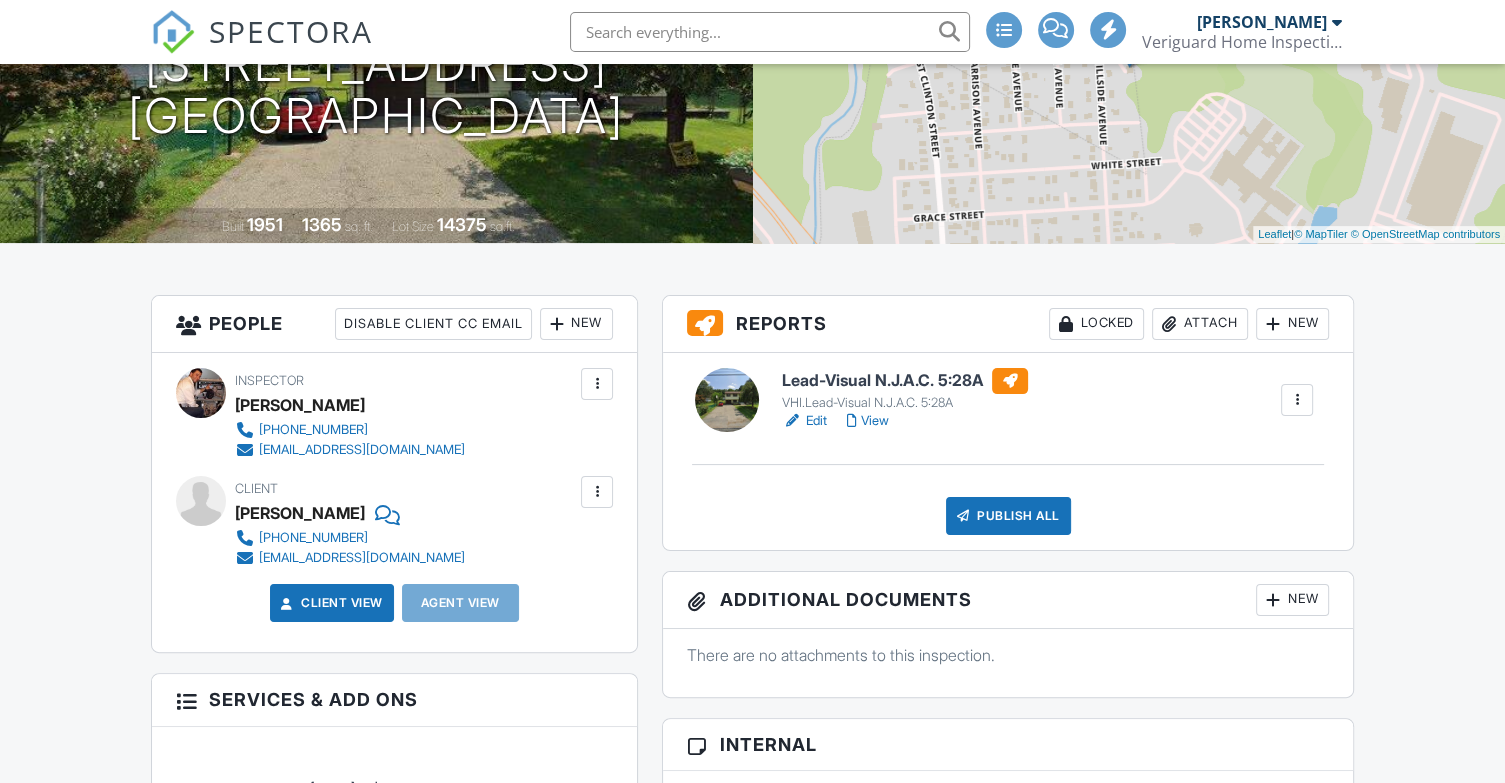 scroll, scrollTop: 312, scrollLeft: 0, axis: vertical 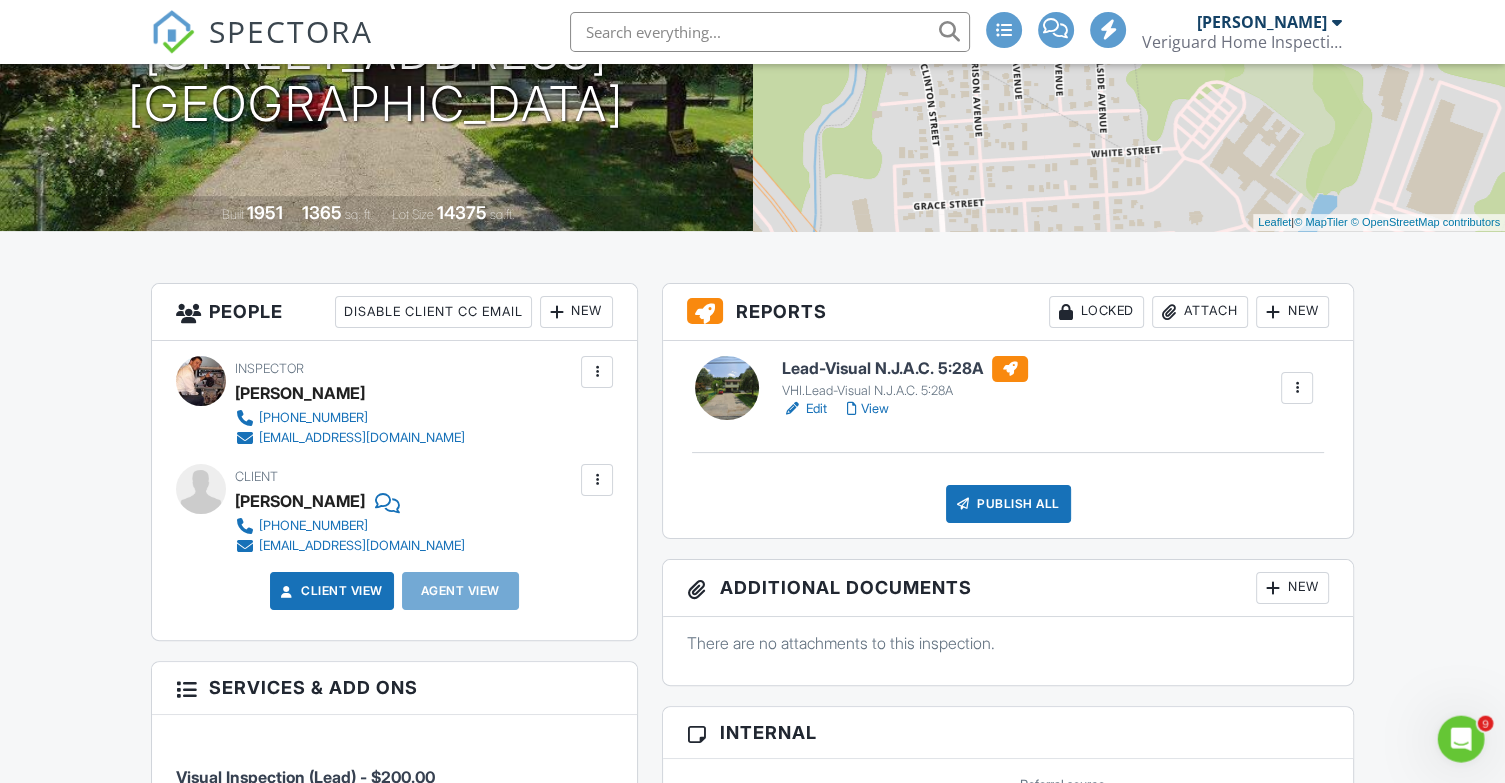 click on "View" at bounding box center [868, 409] 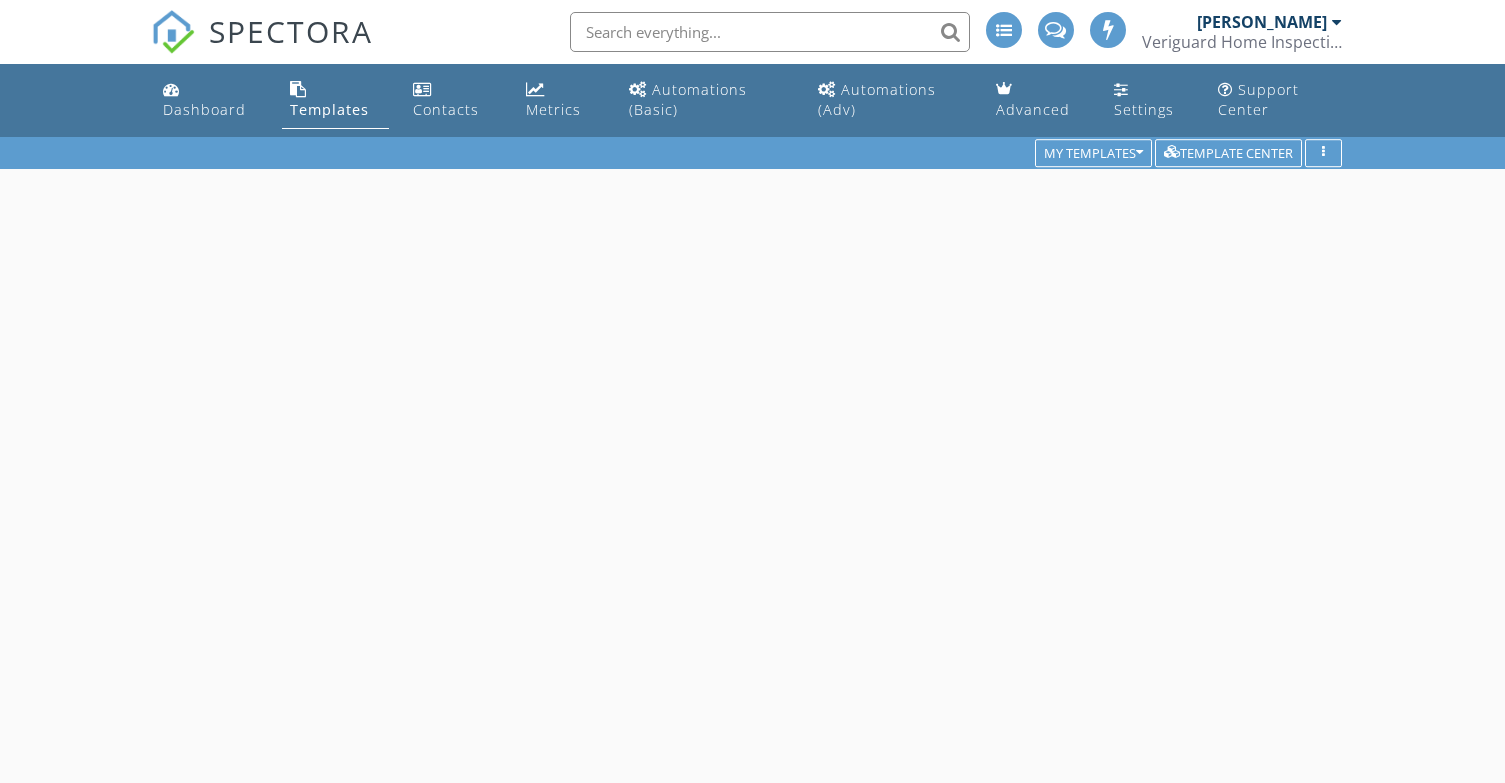 scroll, scrollTop: 0, scrollLeft: 0, axis: both 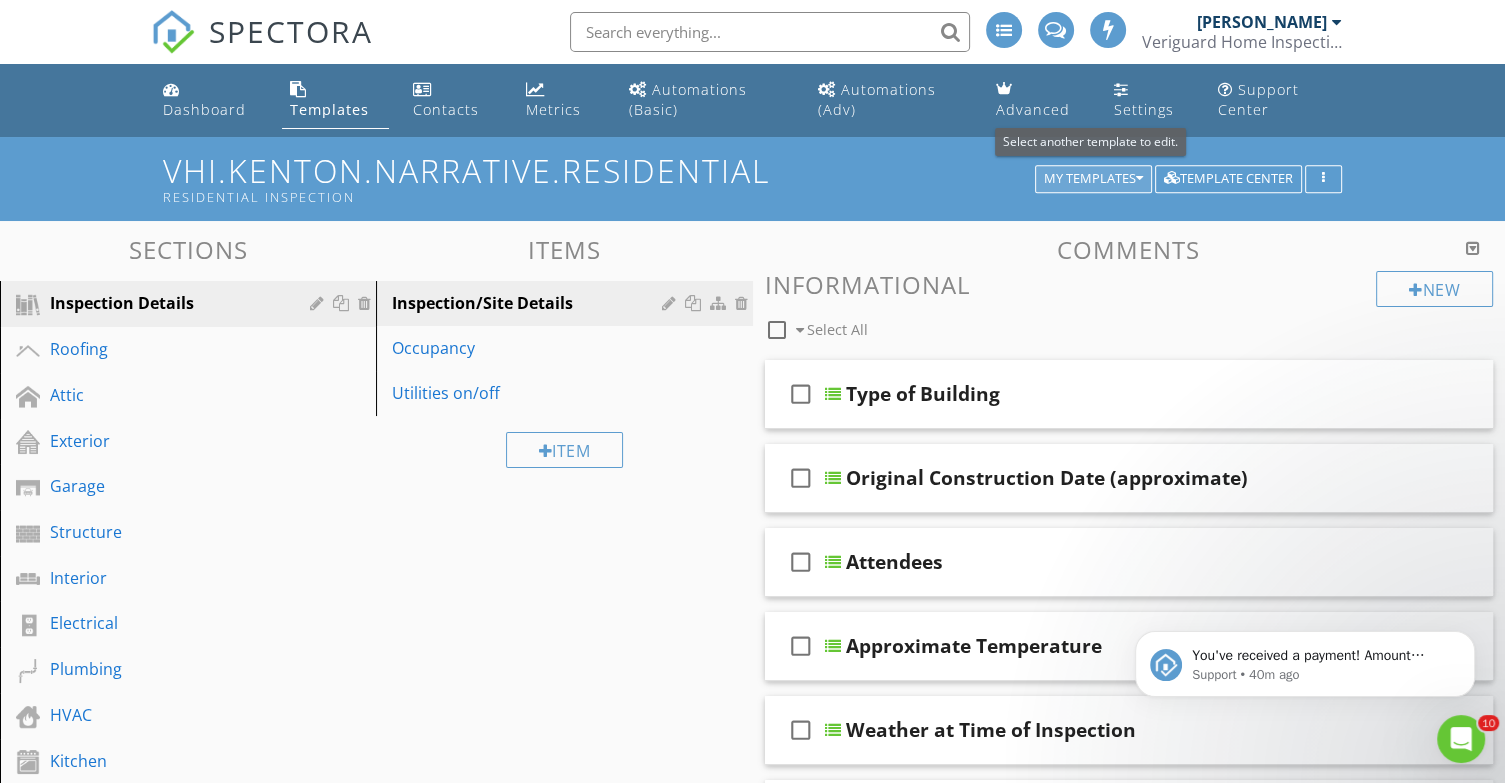 click on "My Templates" at bounding box center [1093, 179] 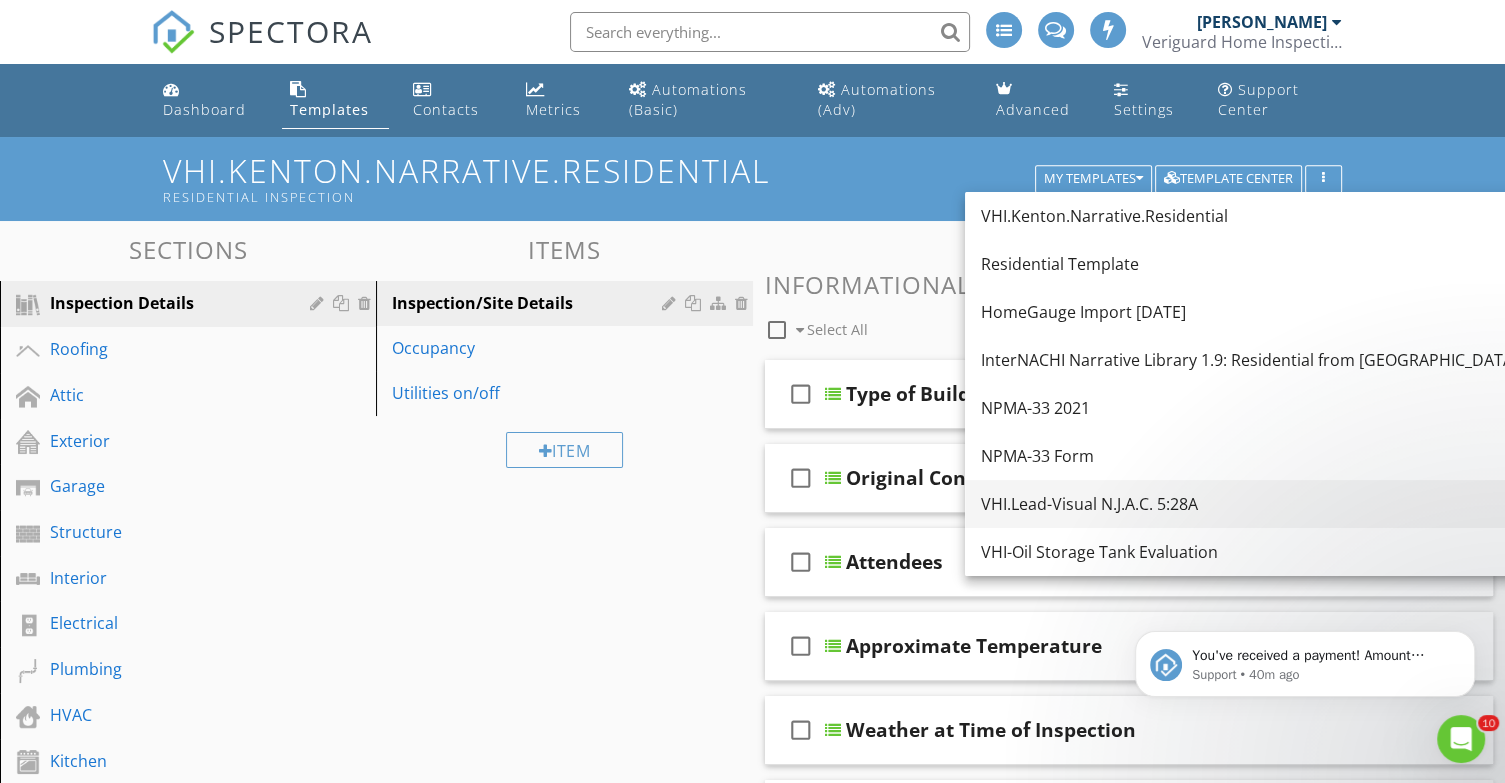 click on "VHI.Lead-Visual N.J.A.C. 5:28A" at bounding box center (1311, 504) 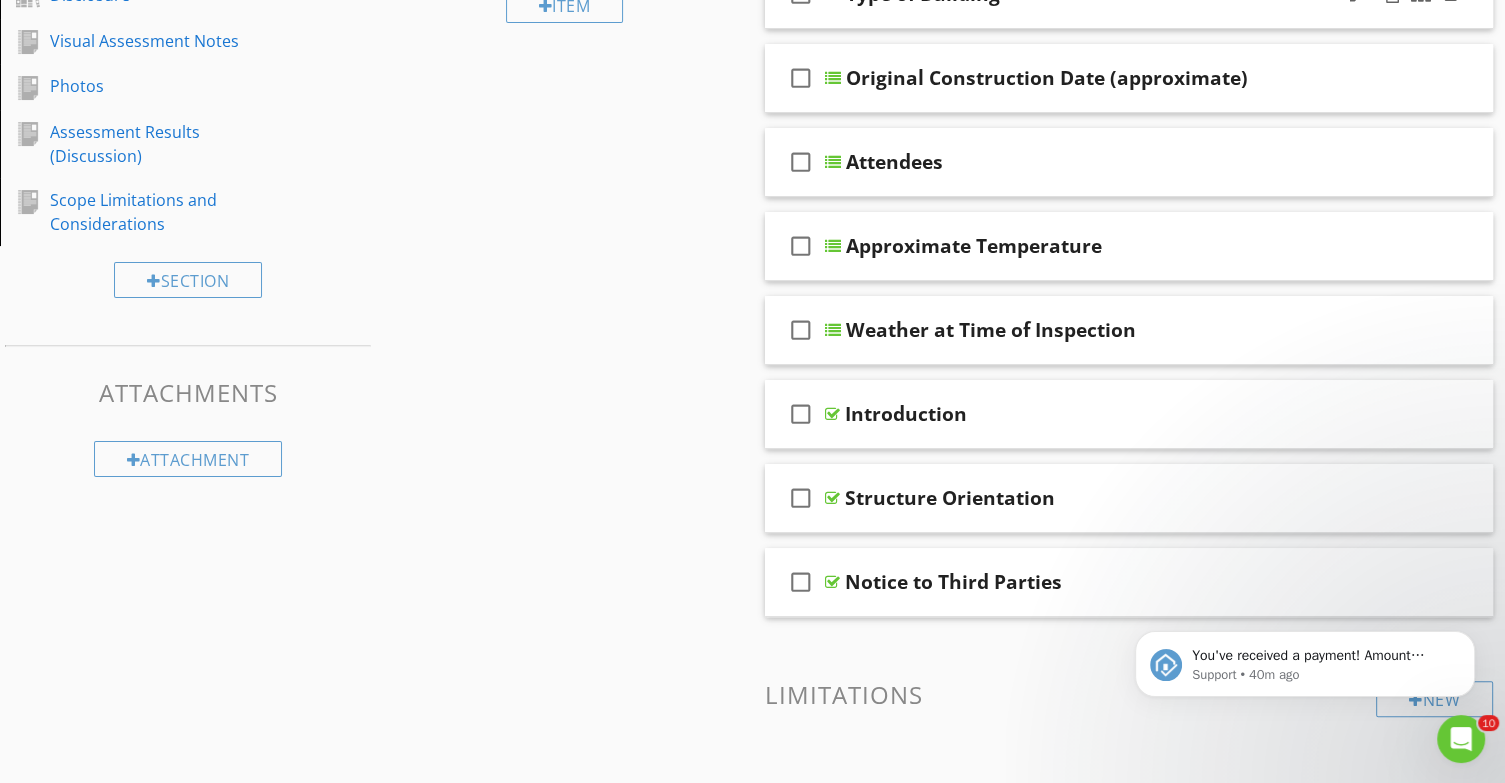scroll, scrollTop: 402, scrollLeft: 0, axis: vertical 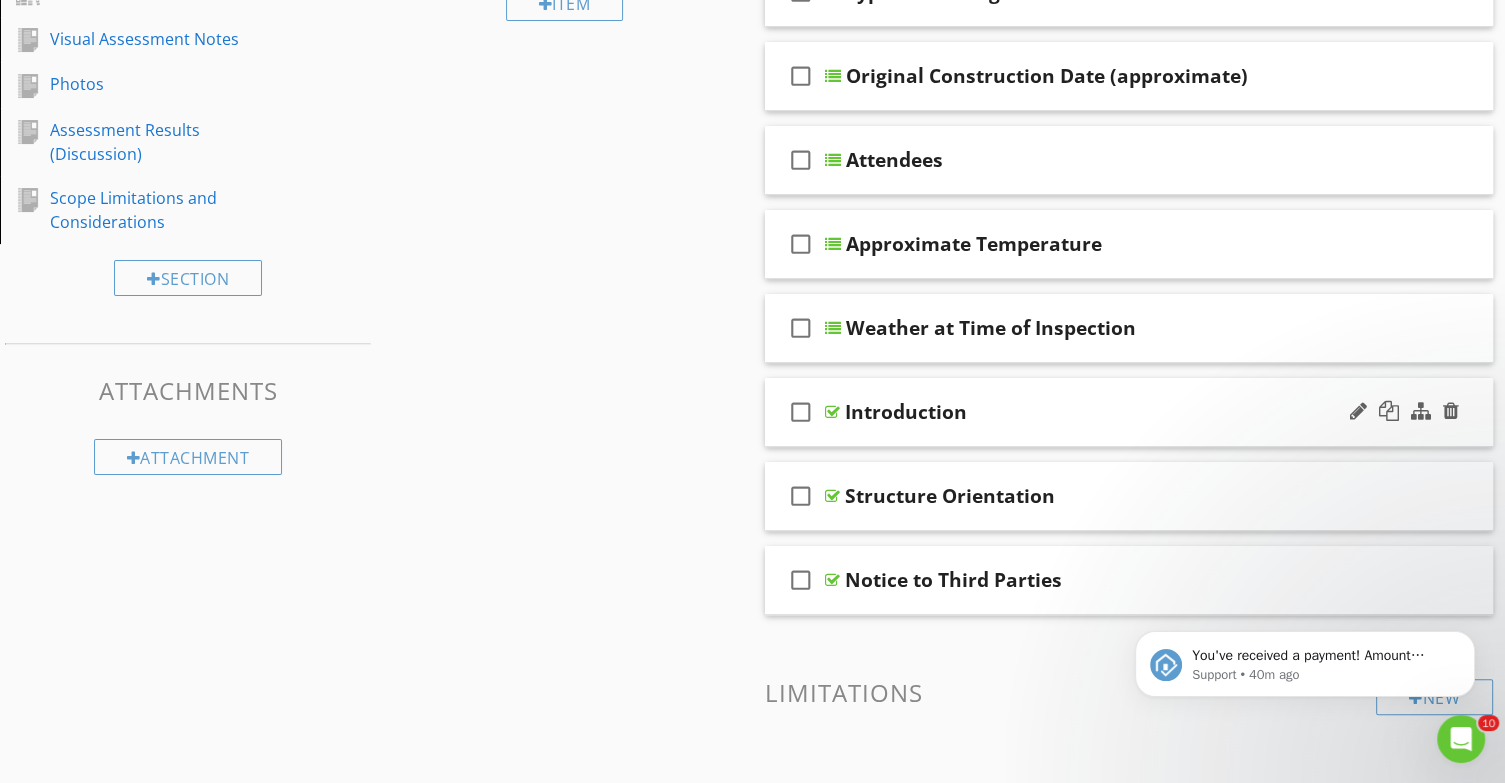 click on "Introduction" at bounding box center [1103, 412] 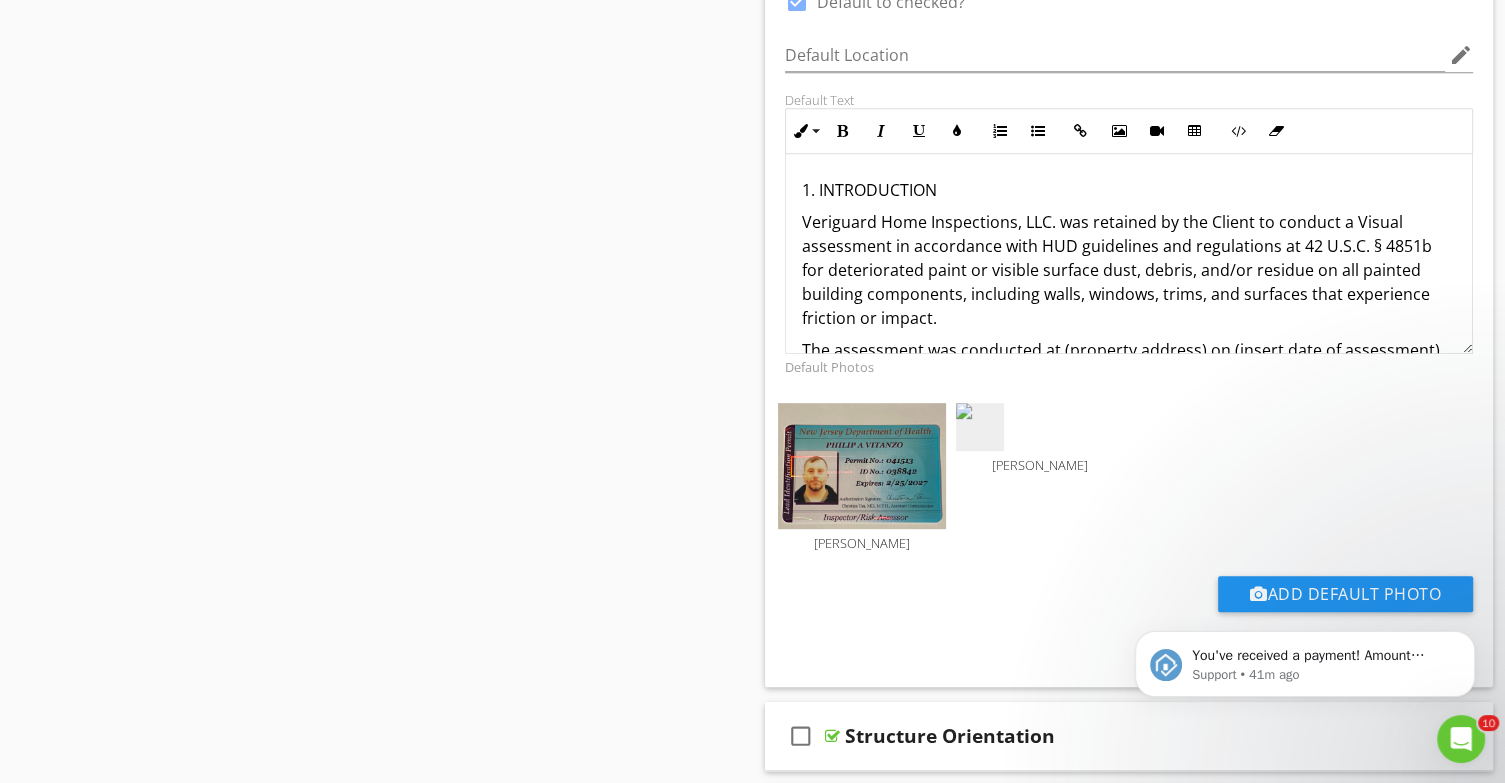 scroll, scrollTop: 944, scrollLeft: 0, axis: vertical 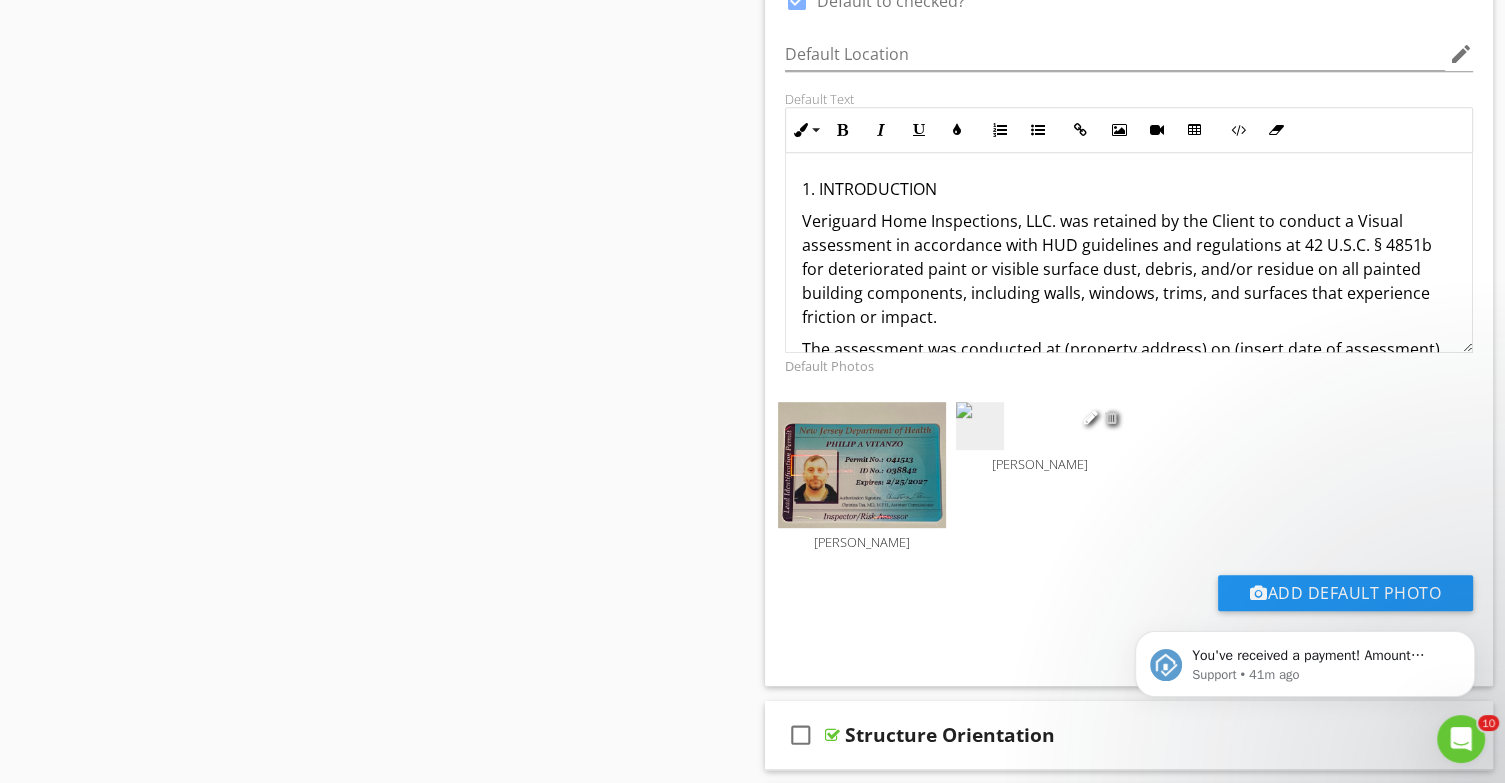 click at bounding box center (1111, 417) 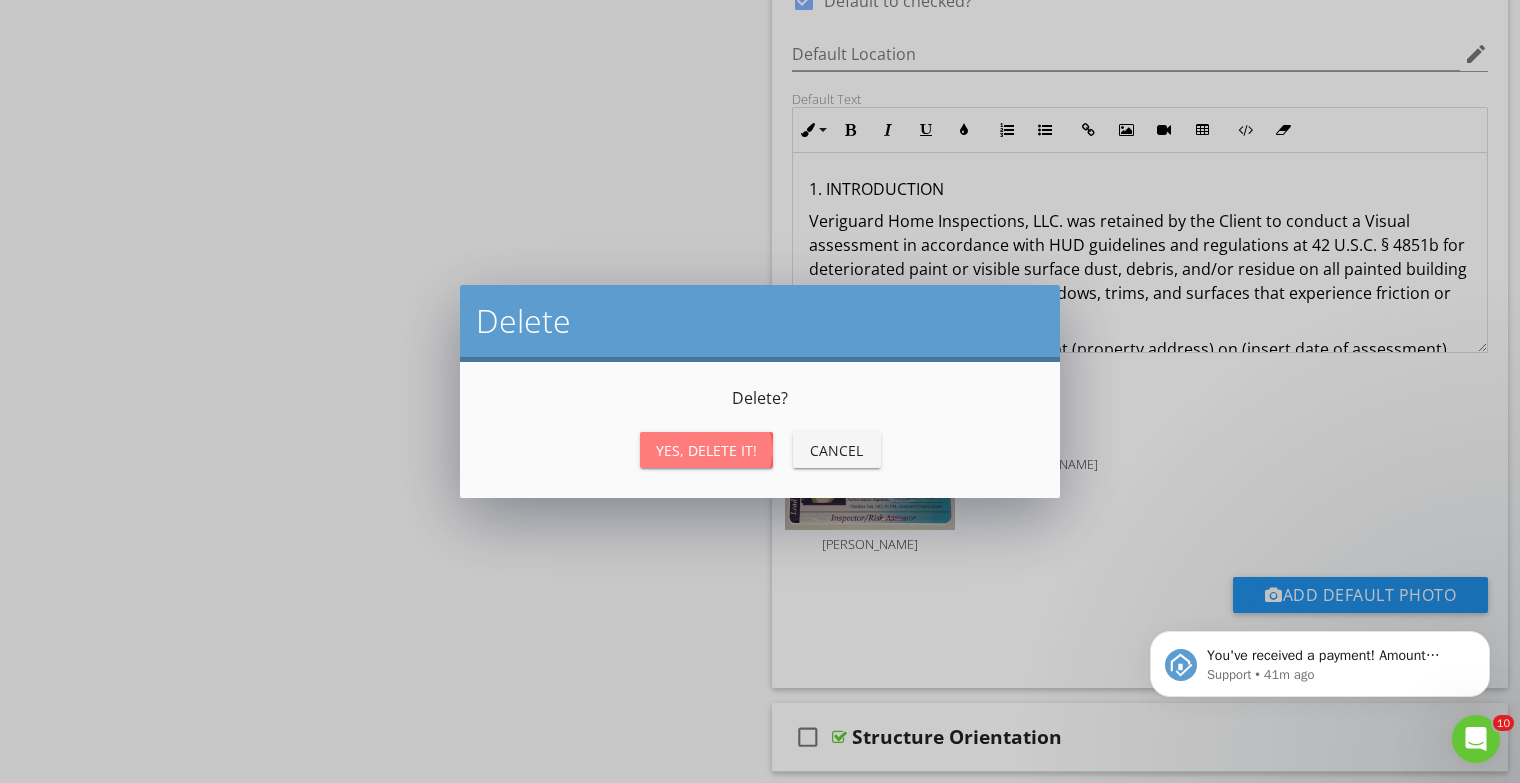 click on "Yes, Delete it!" at bounding box center (706, 450) 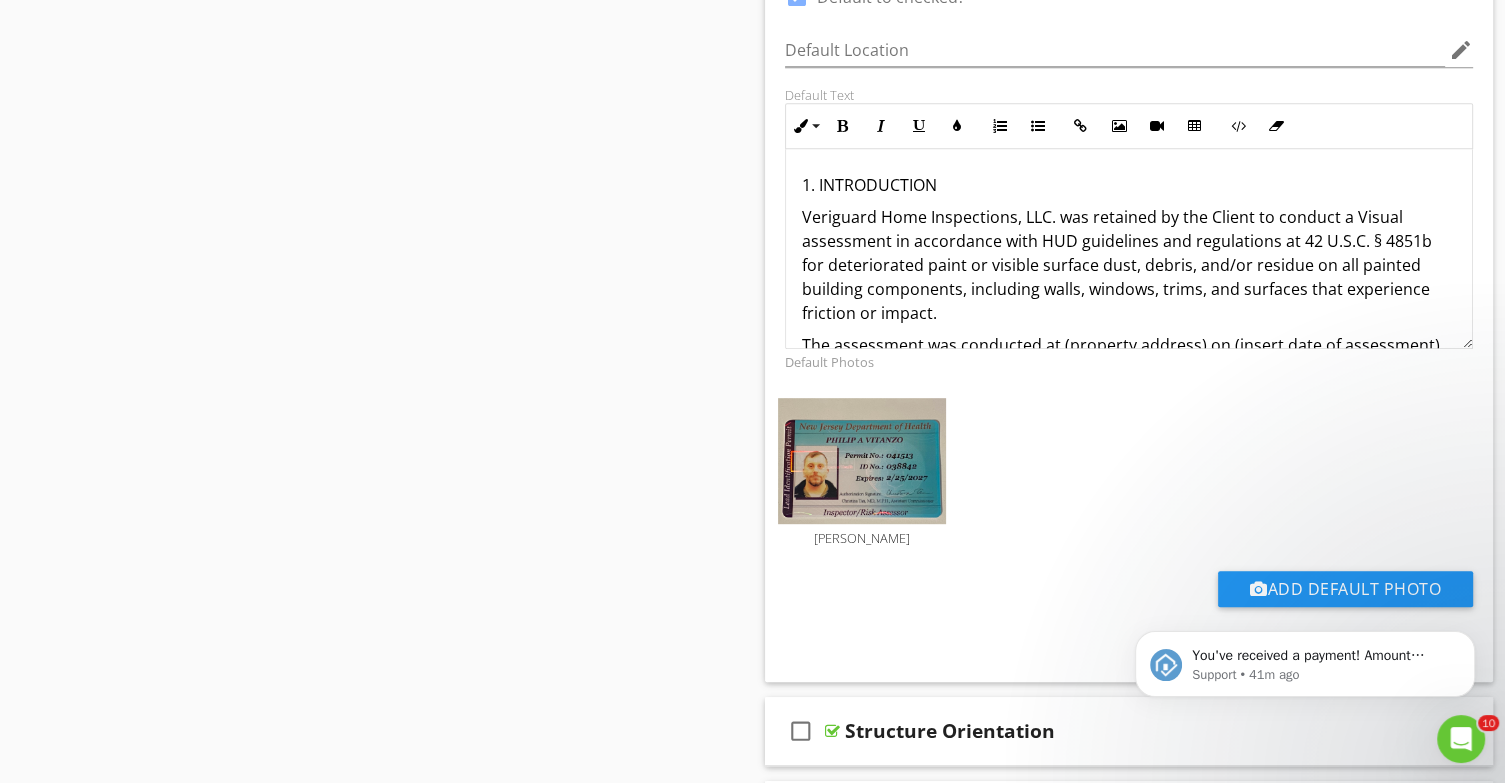 scroll, scrollTop: 964, scrollLeft: 0, axis: vertical 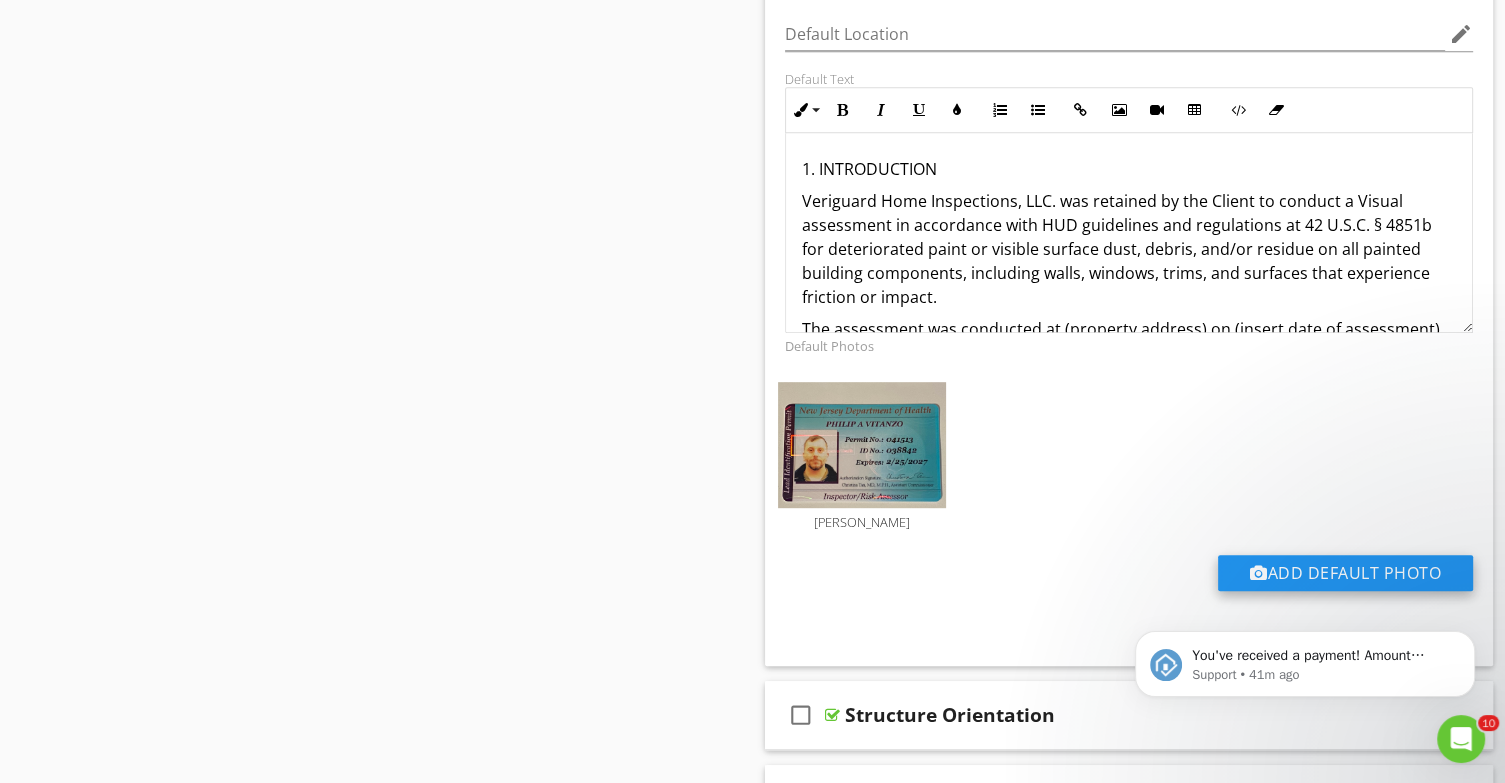 click on "Add Default Photo" at bounding box center [1345, 573] 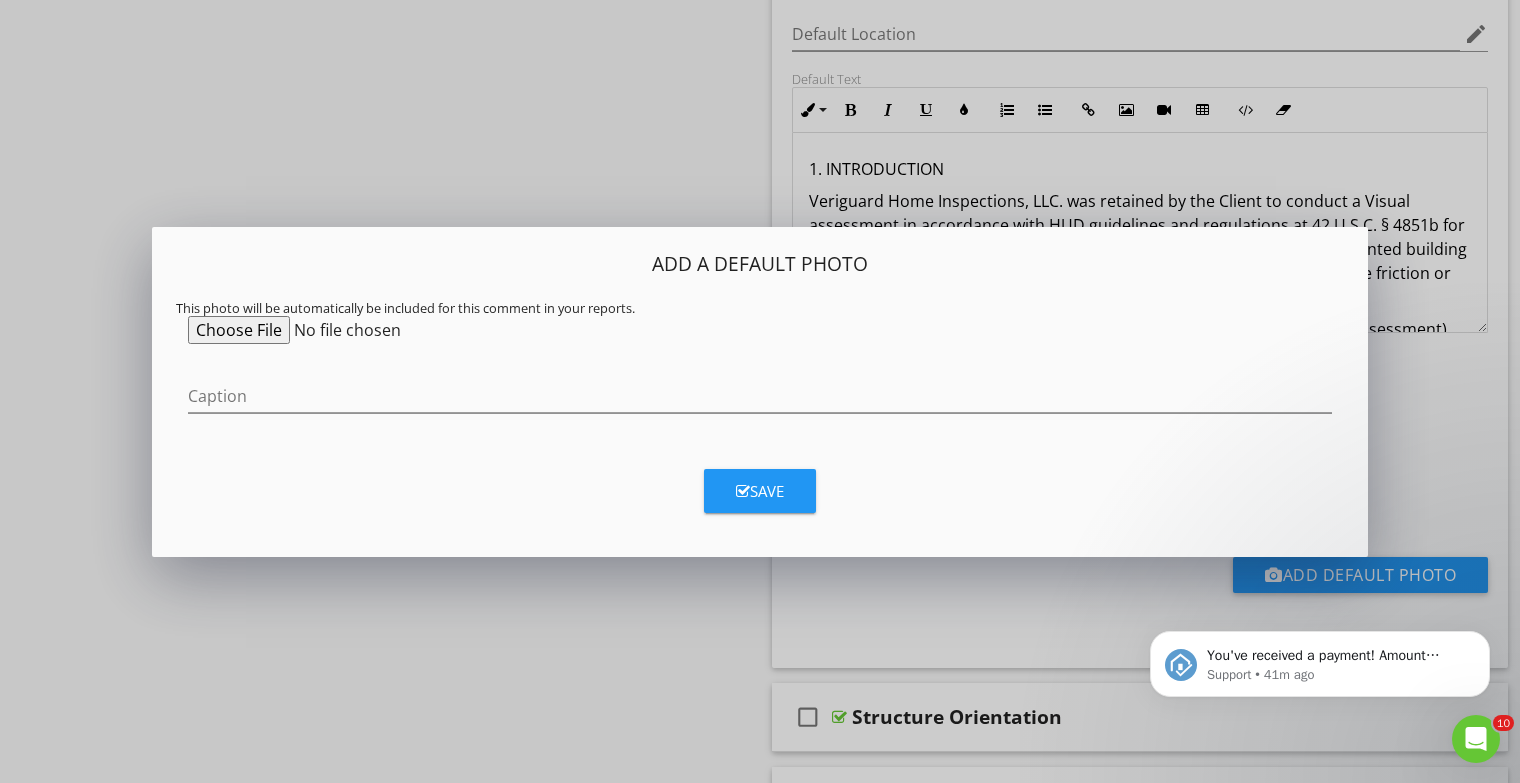 click at bounding box center [341, 330] 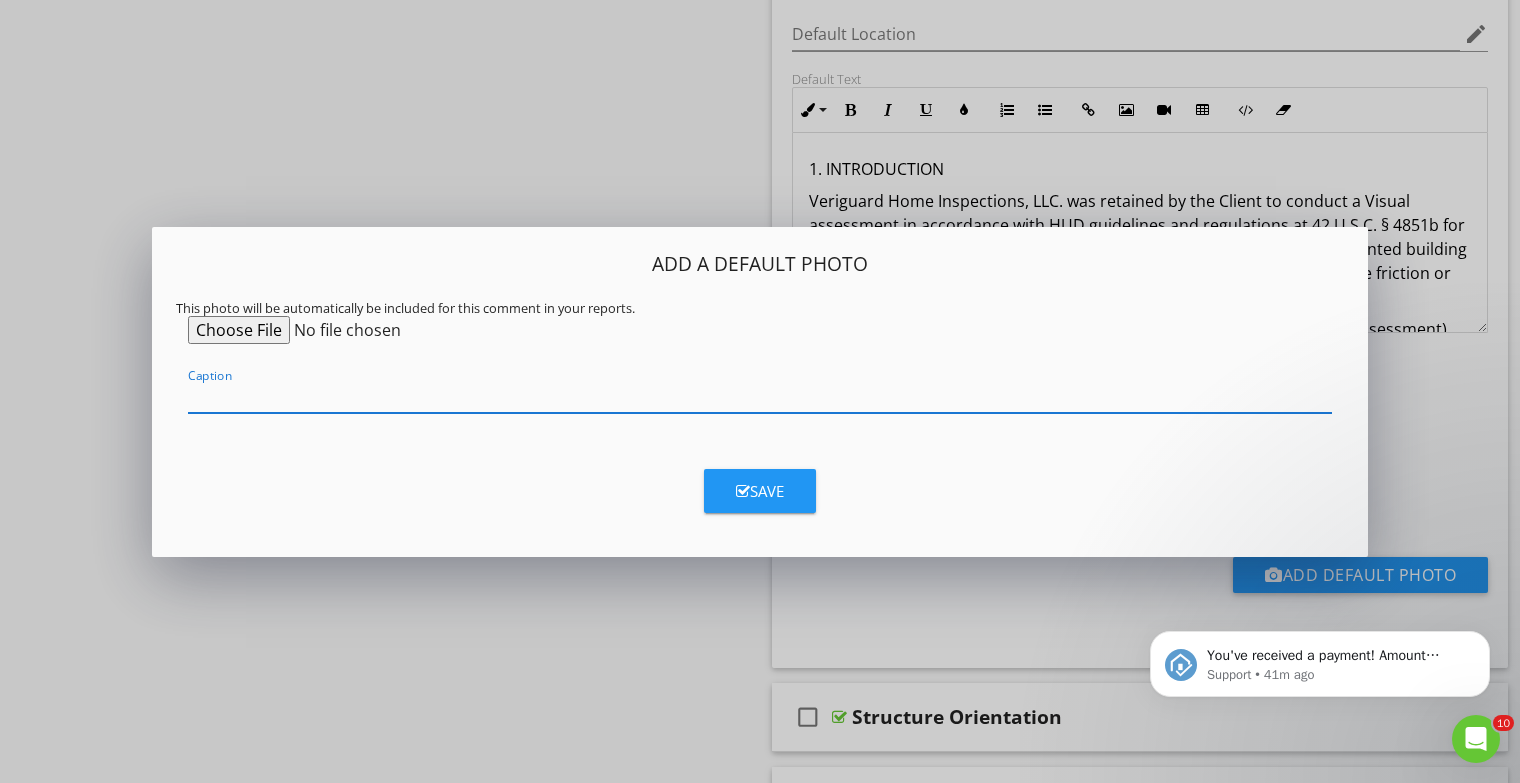 click at bounding box center (760, 396) 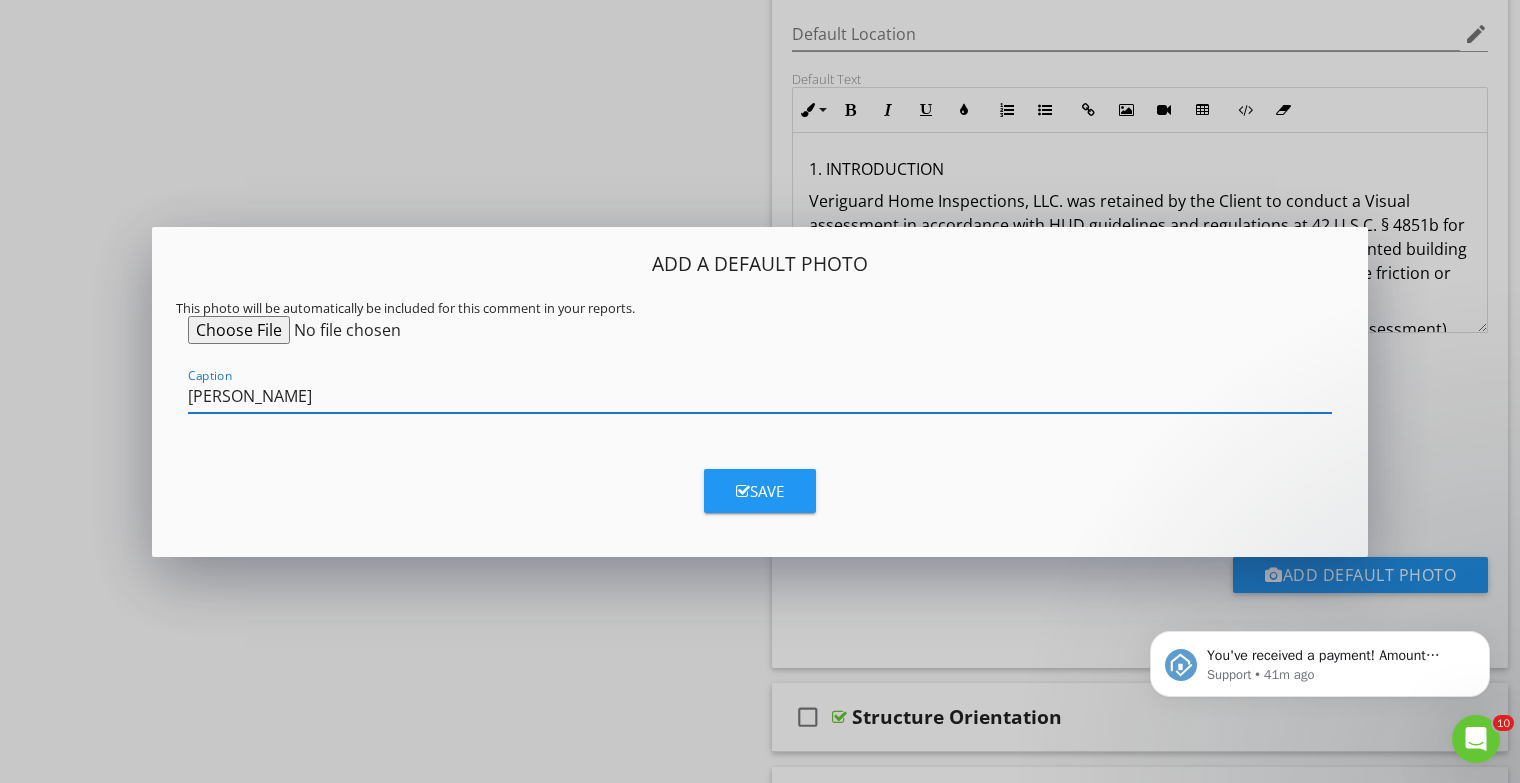 type on "Scott Anderson" 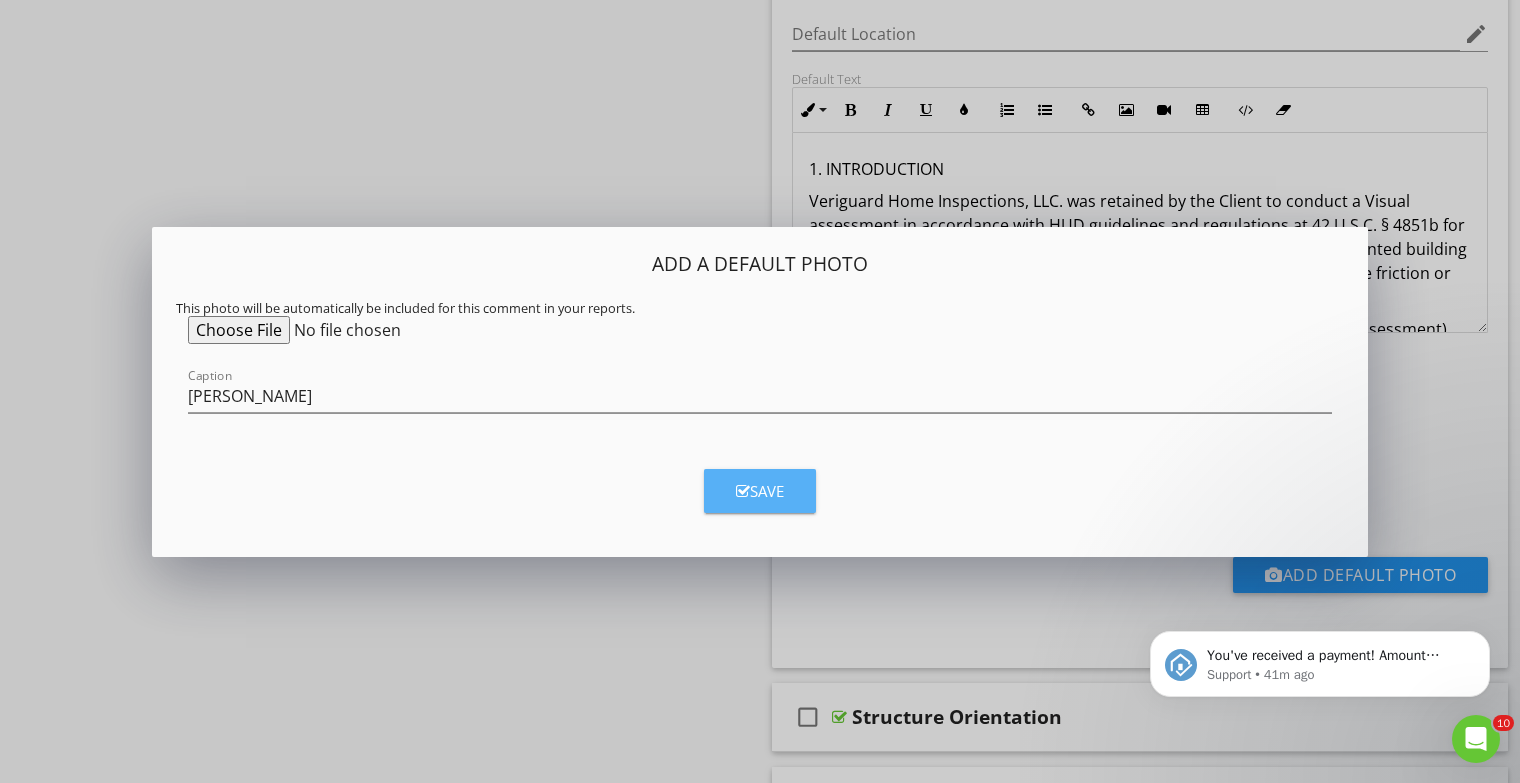 click on "Save" at bounding box center [760, 491] 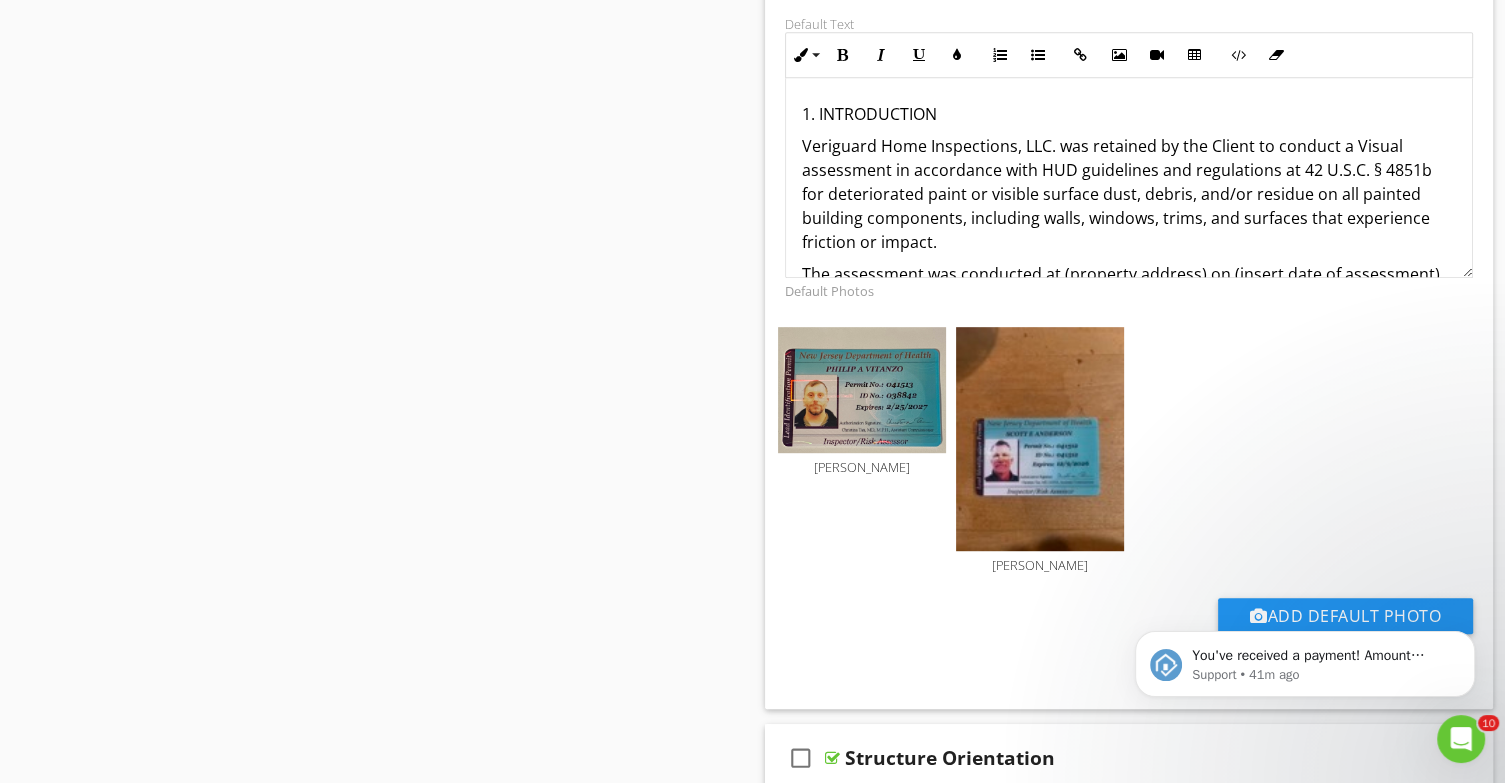 scroll, scrollTop: 1020, scrollLeft: 0, axis: vertical 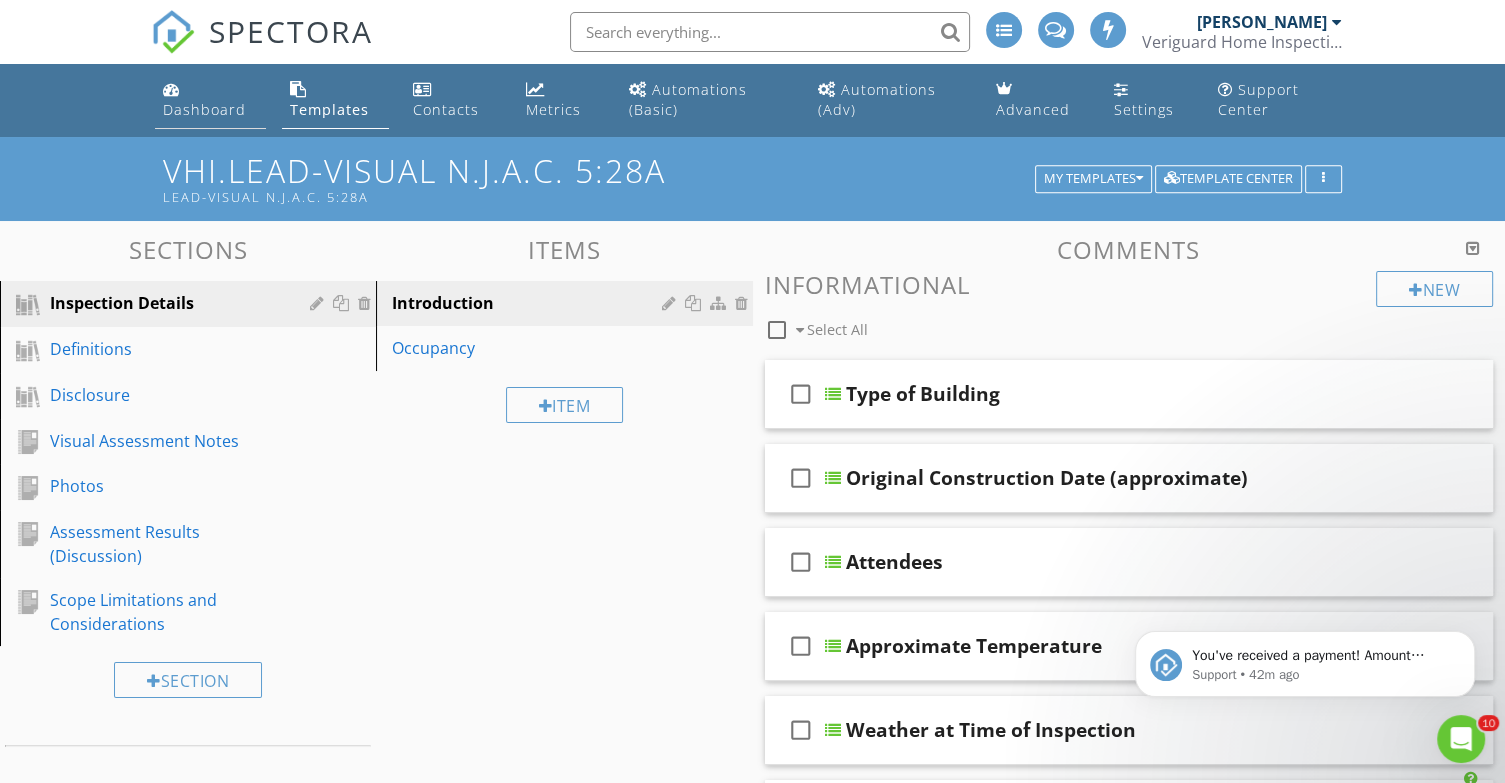 click on "Dashboard" at bounding box center (204, 109) 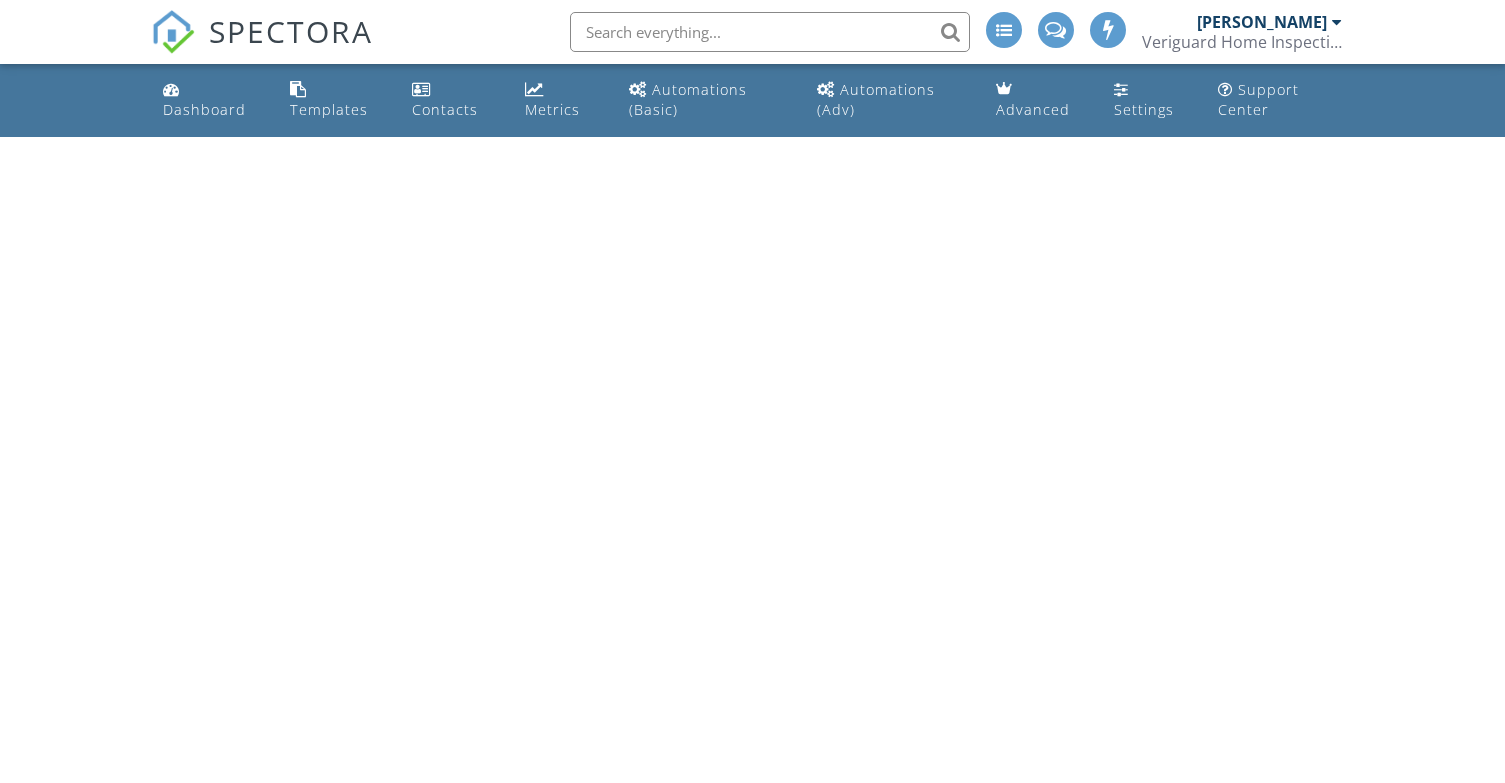scroll, scrollTop: 0, scrollLeft: 0, axis: both 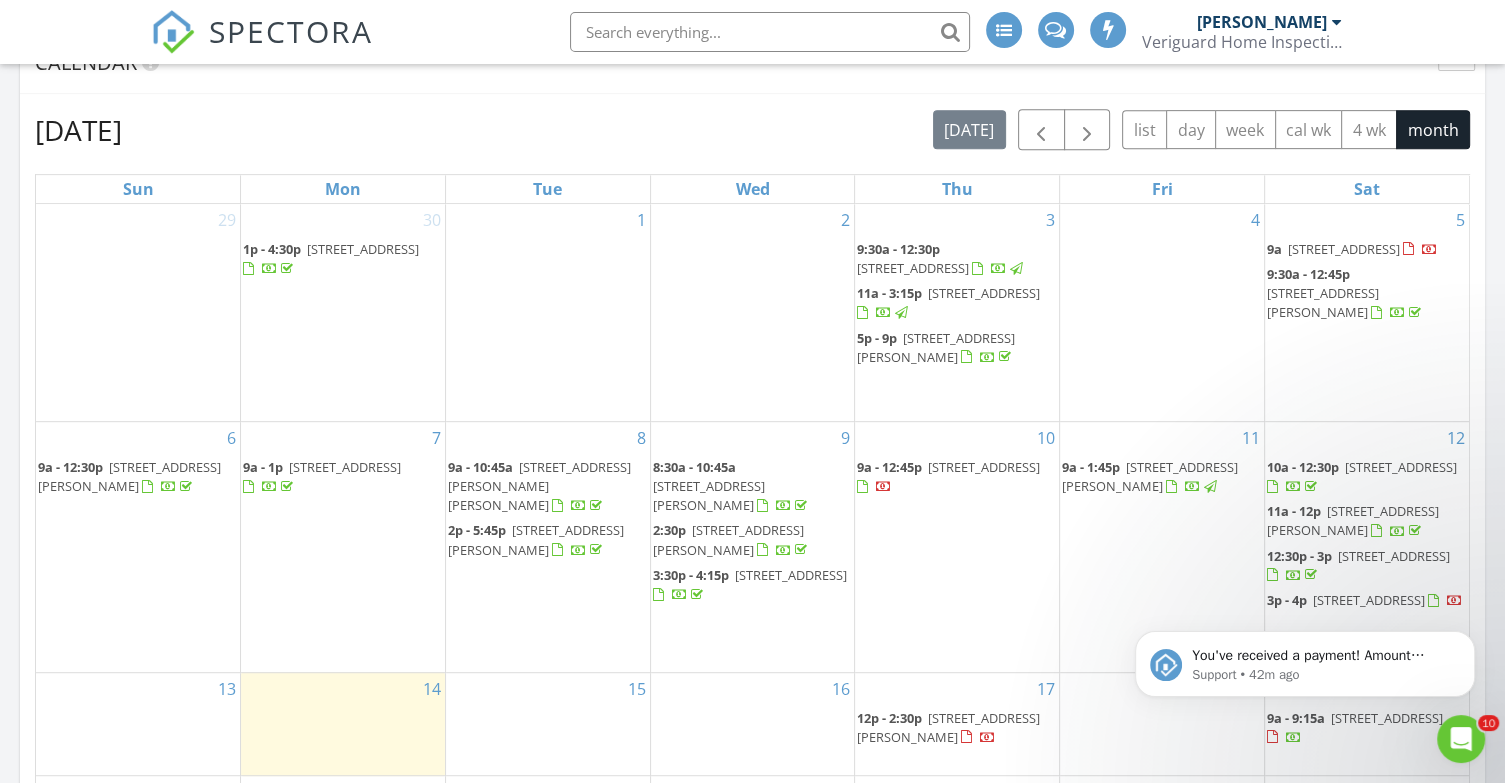 click on "You've received a payment!  Amount  $1800.00  Fee  $0.00  Net  $1800.00  Transaction #    Inspection  3 Manor Dr, Warren, NJ 07059 Support • 42m ago" at bounding box center (1305, 572) 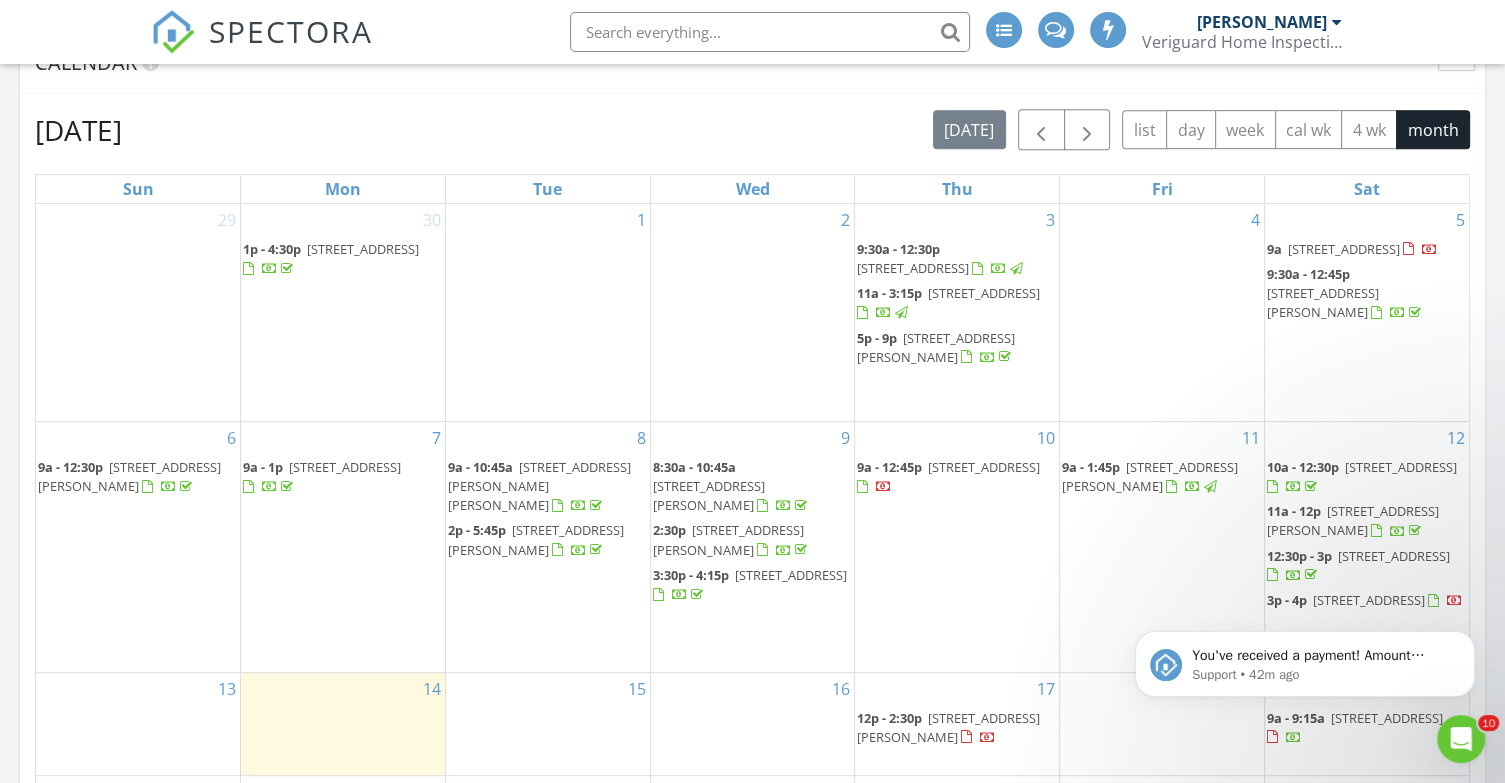 click on "You've received a payment!  Amount  $1800.00  Fee  $0.00  Net  $1800.00  Transaction #    Inspection  3 Manor Dr, Warren, NJ 07059 Support • 42m ago" at bounding box center [1305, 572] 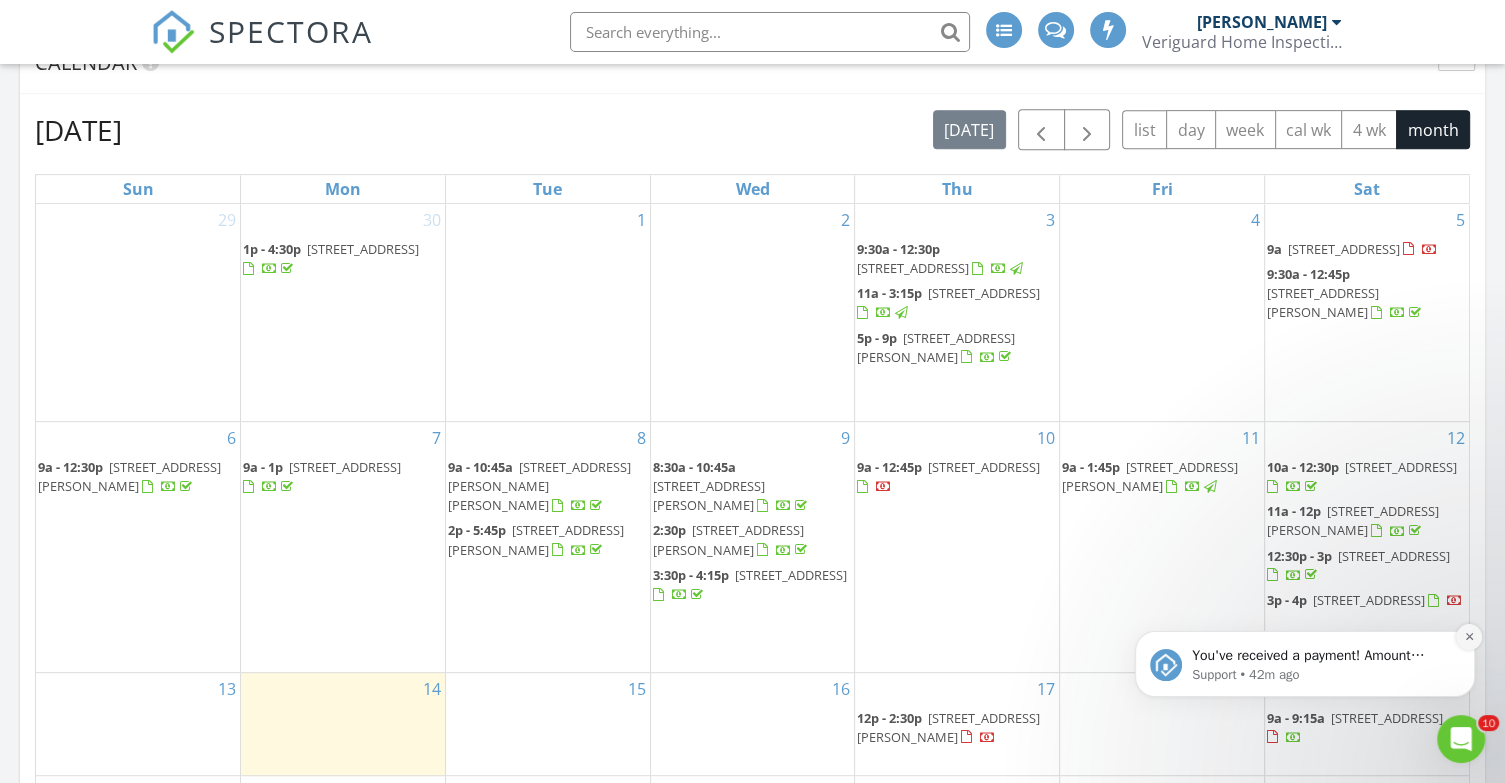 click at bounding box center [1469, 637] 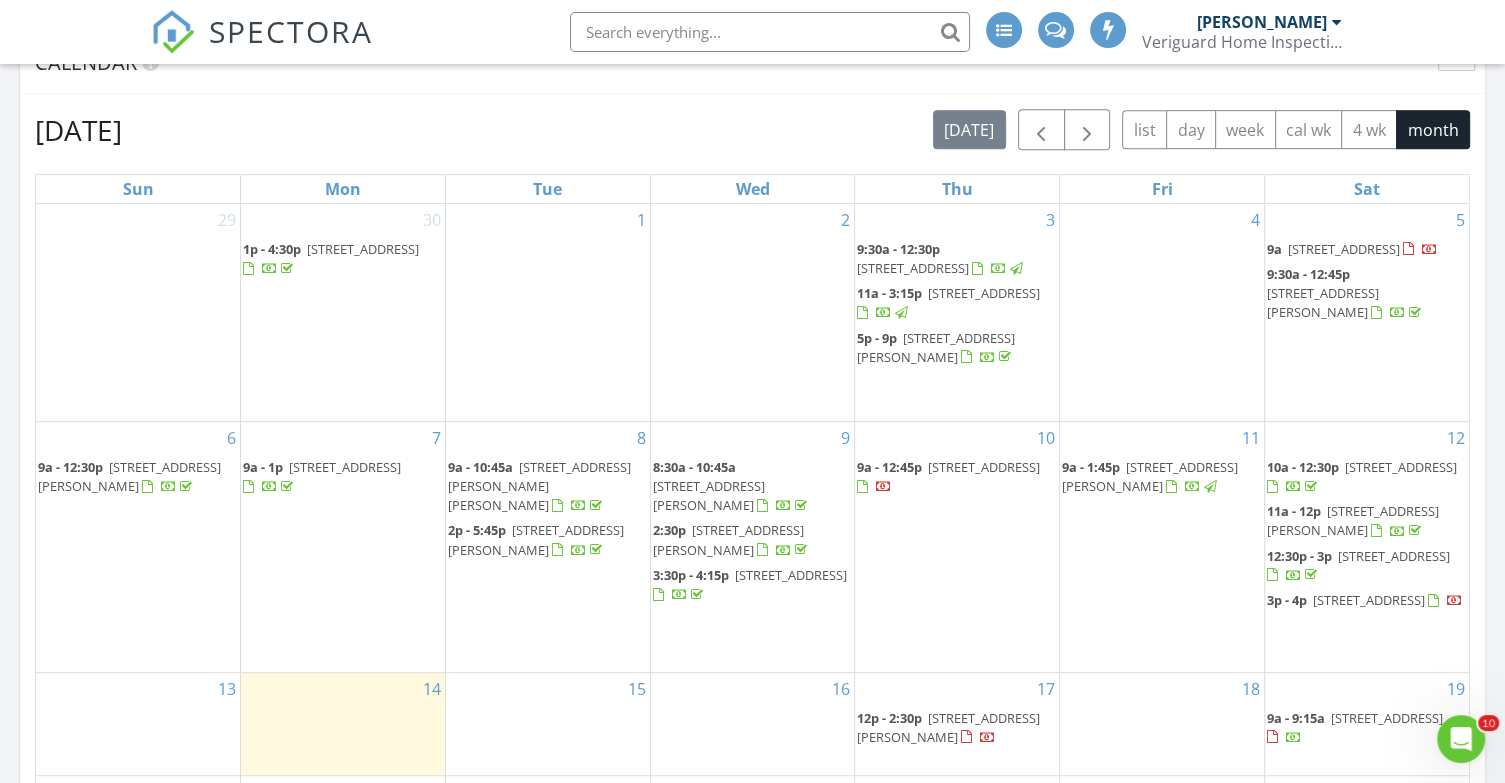 click on "89 Hillside Ave, Dover 07801" at bounding box center (1369, 600) 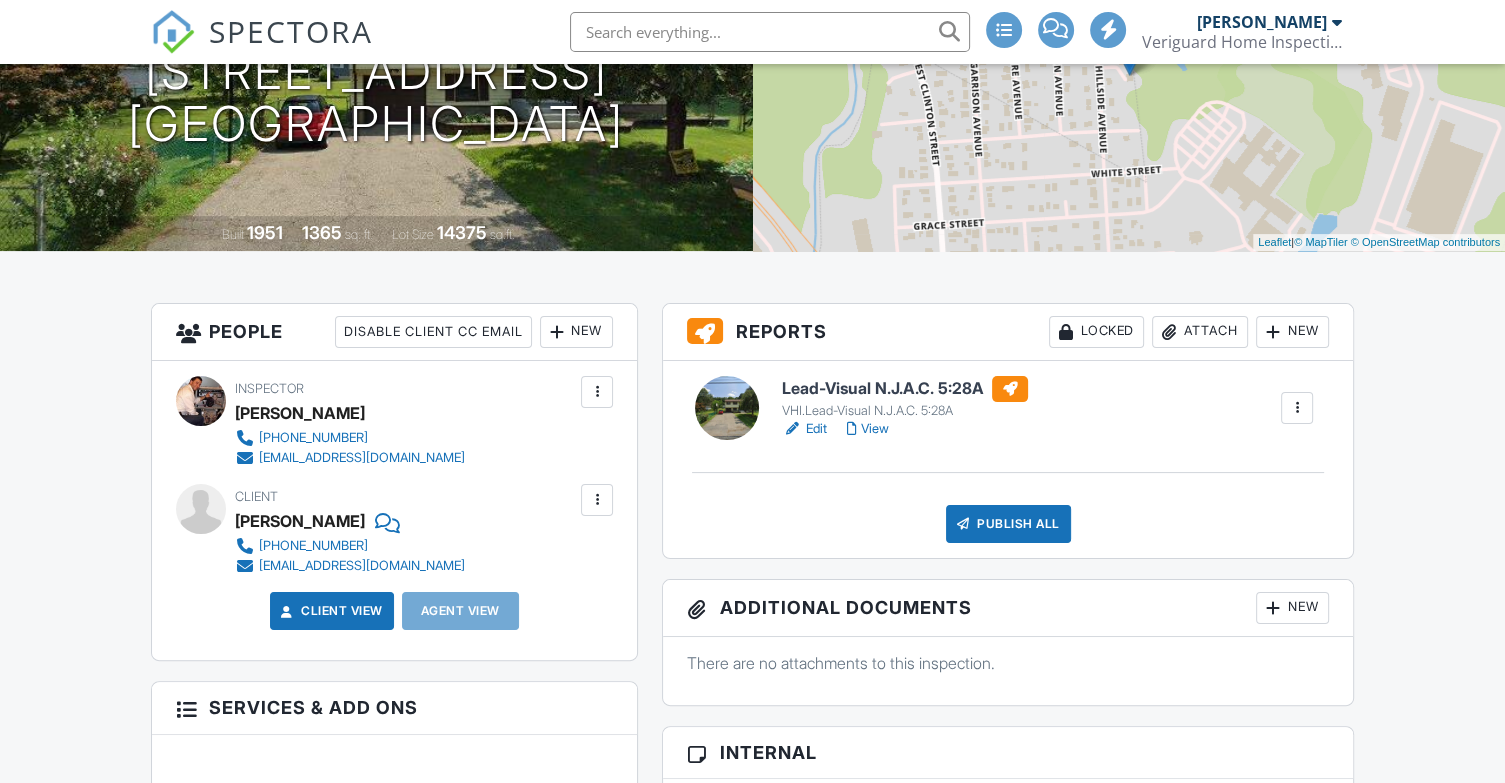 scroll, scrollTop: 0, scrollLeft: 0, axis: both 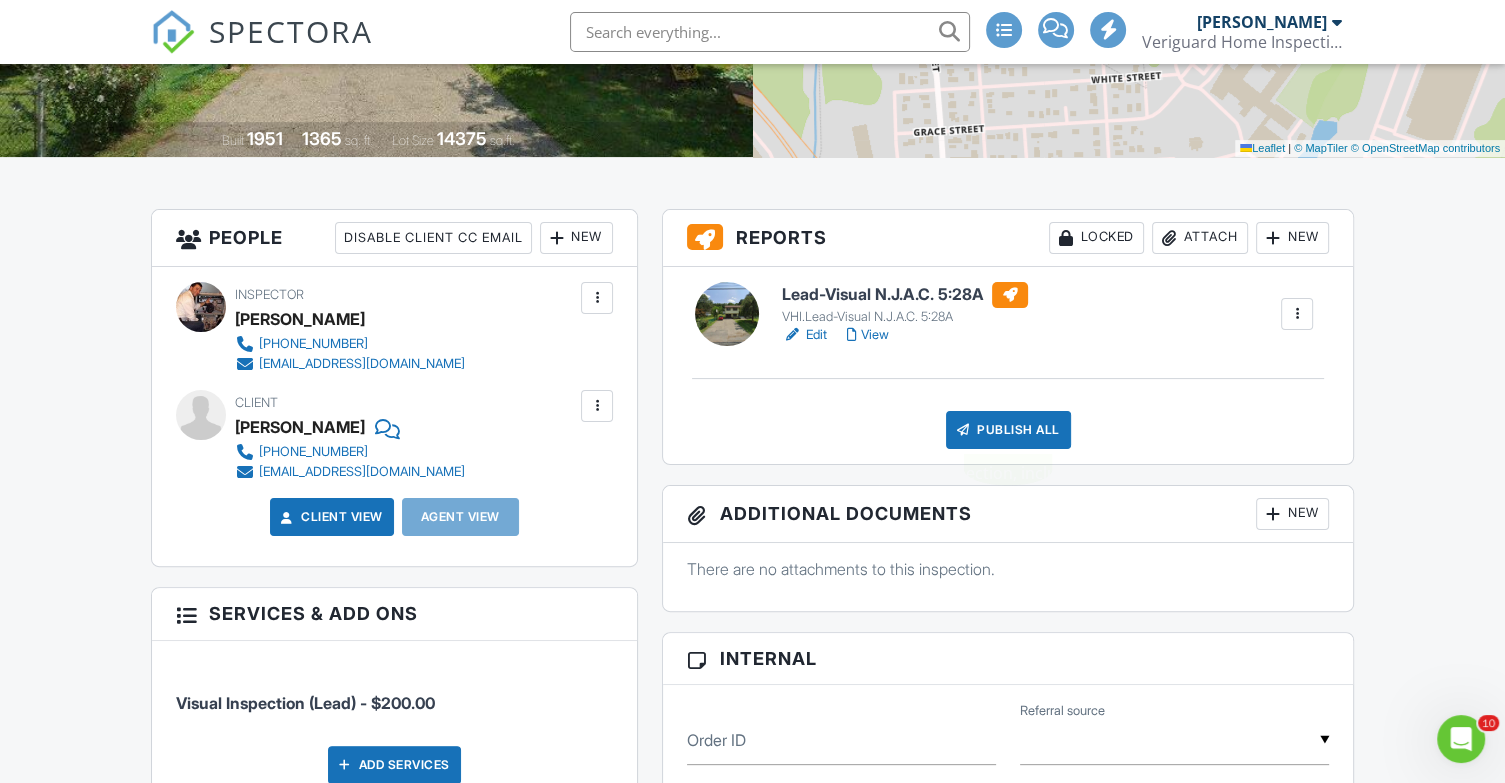 click on "Publish All" at bounding box center (1008, 430) 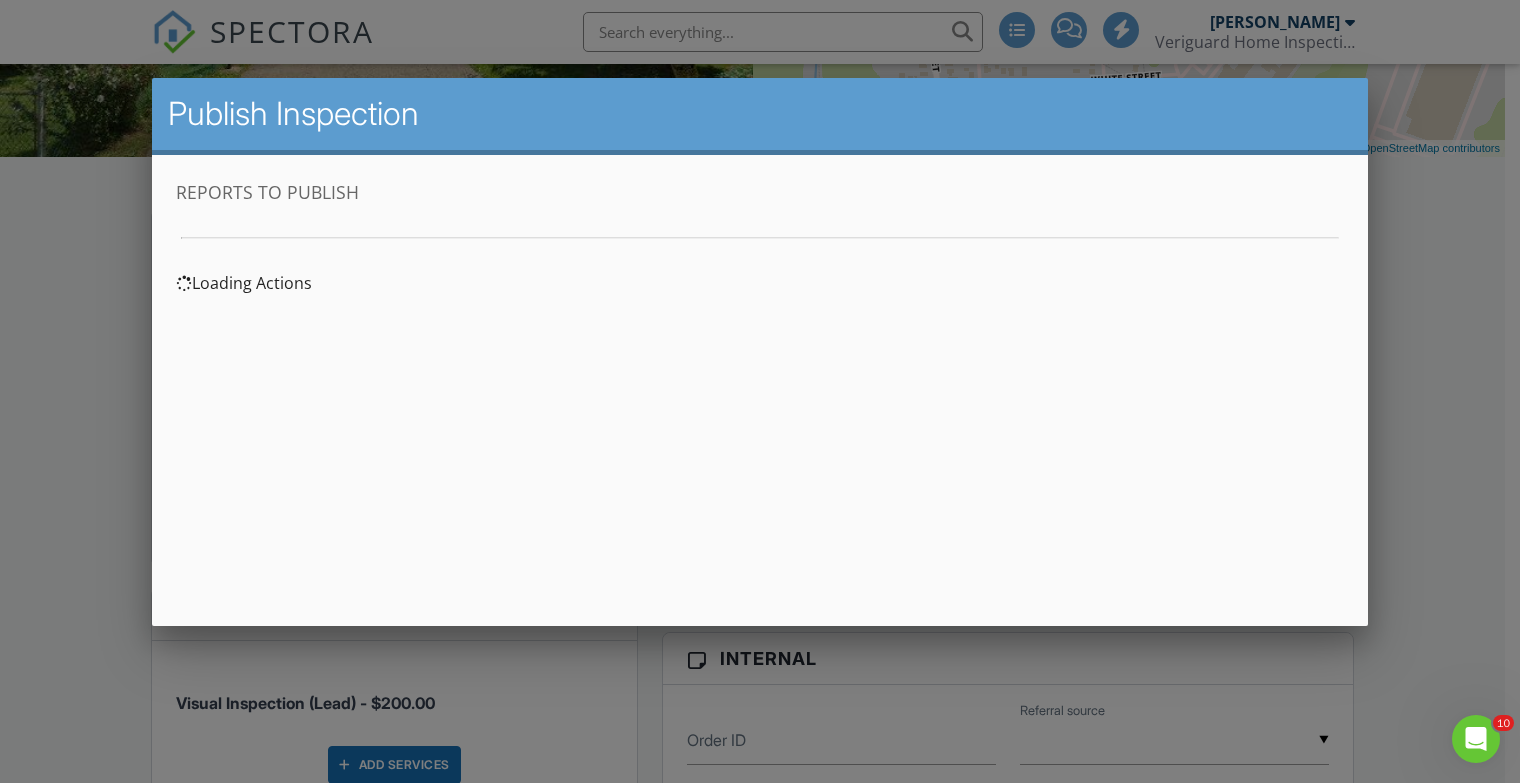 scroll, scrollTop: 0, scrollLeft: 0, axis: both 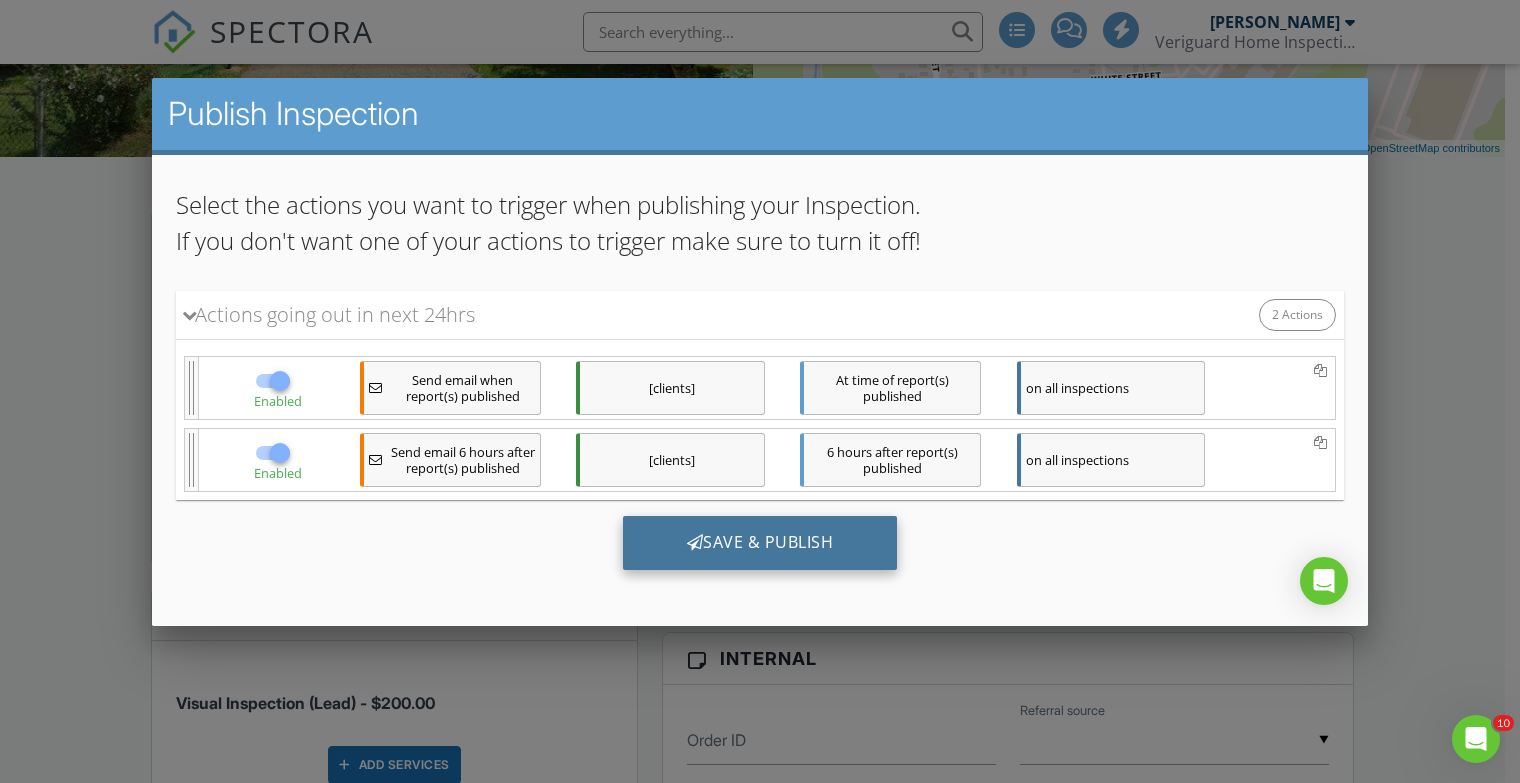 click on "Save & Publish" at bounding box center (760, 543) 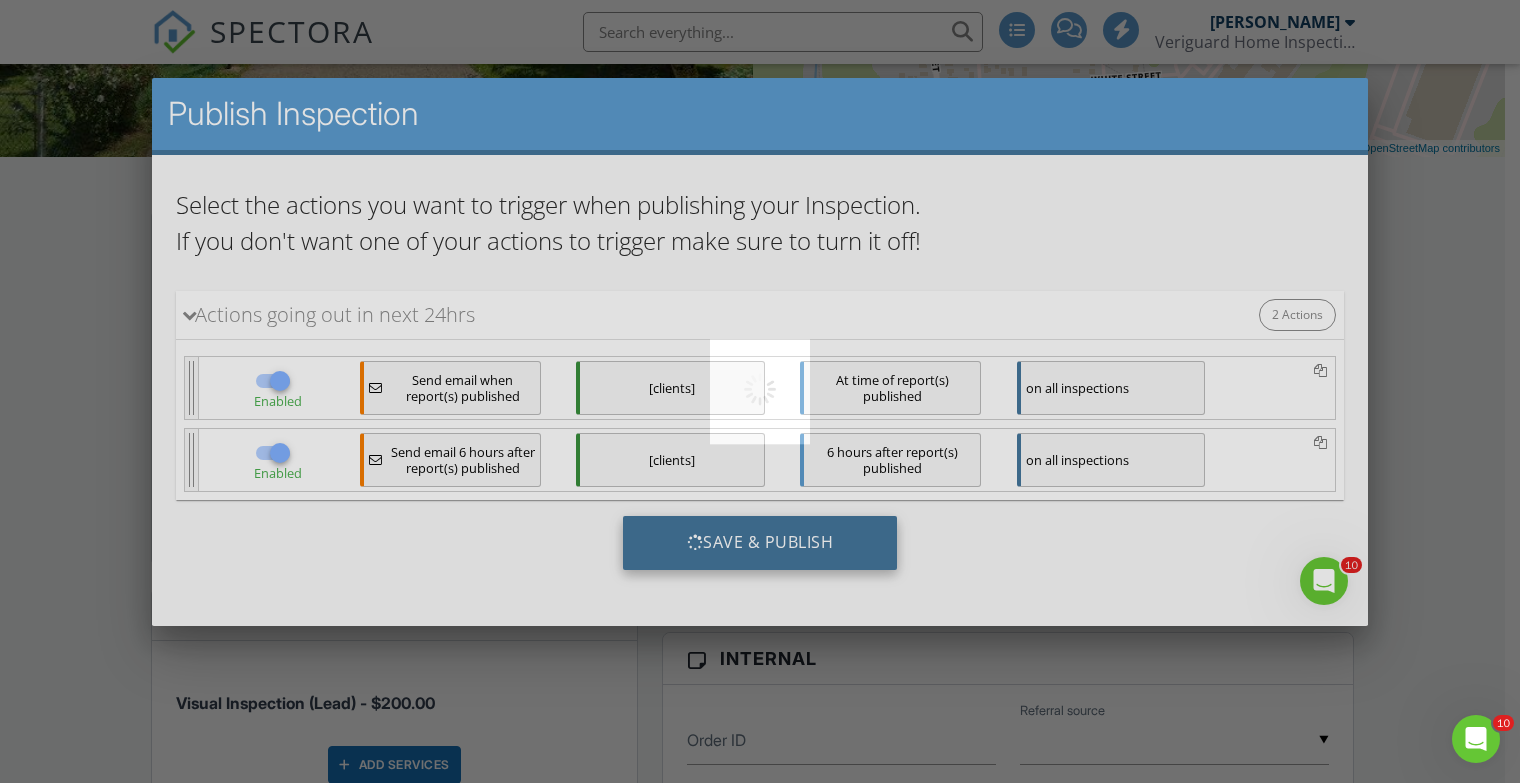 scroll, scrollTop: 0, scrollLeft: 0, axis: both 